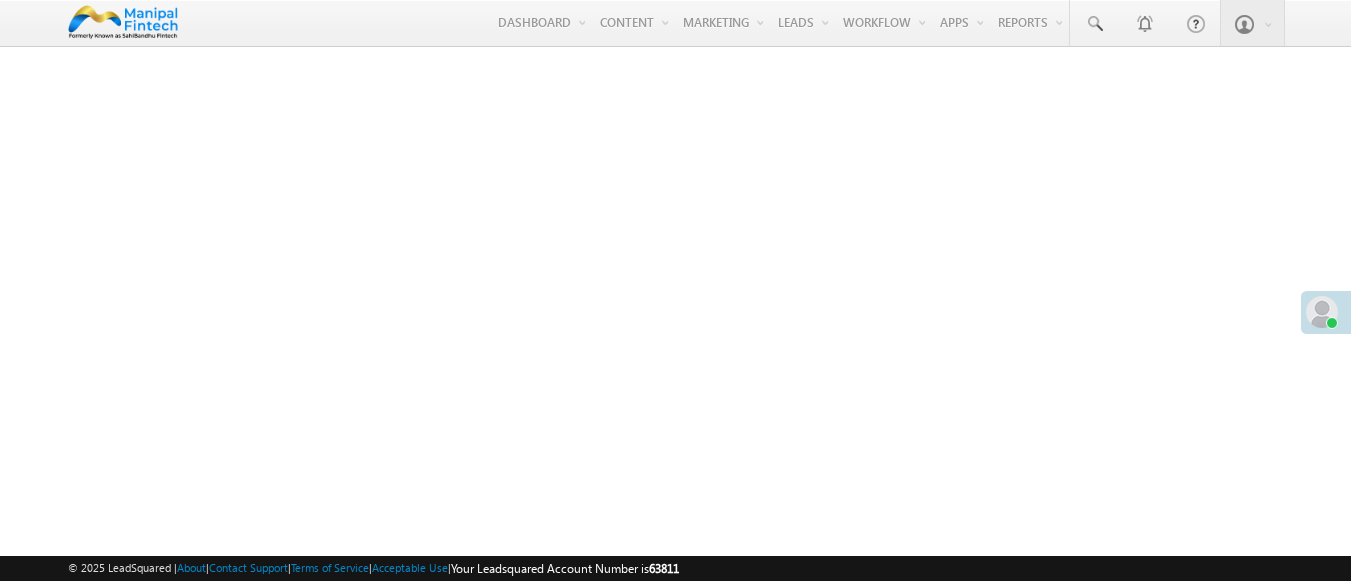 scroll, scrollTop: 0, scrollLeft: 0, axis: both 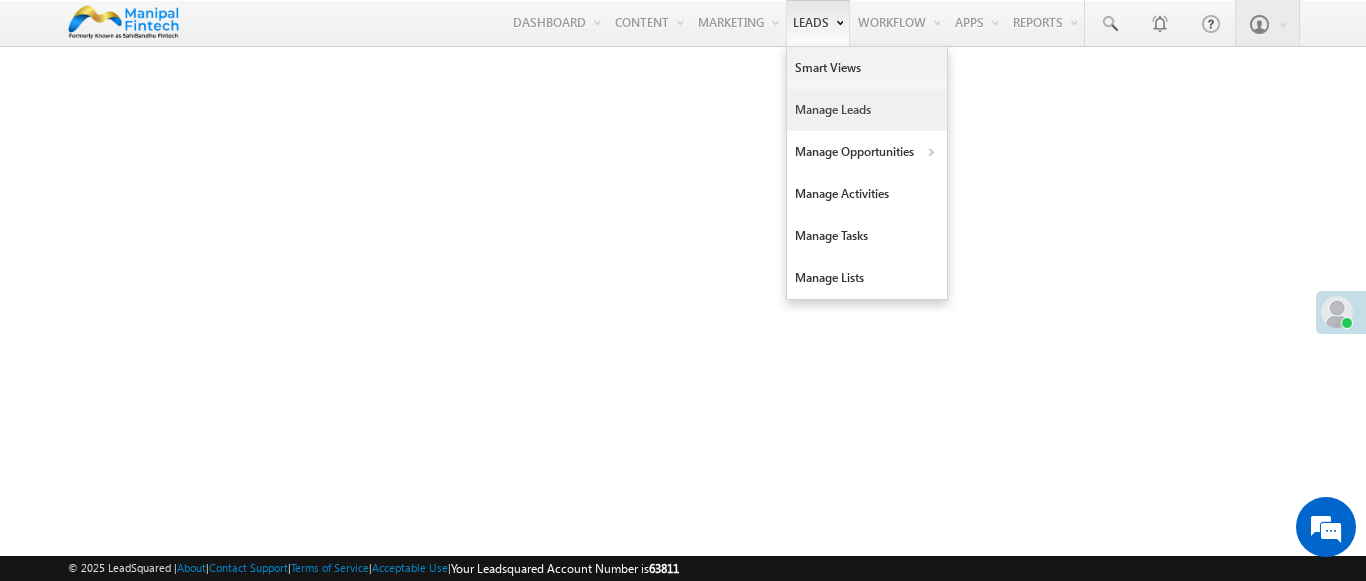 click on "Manage Leads" at bounding box center [867, 110] 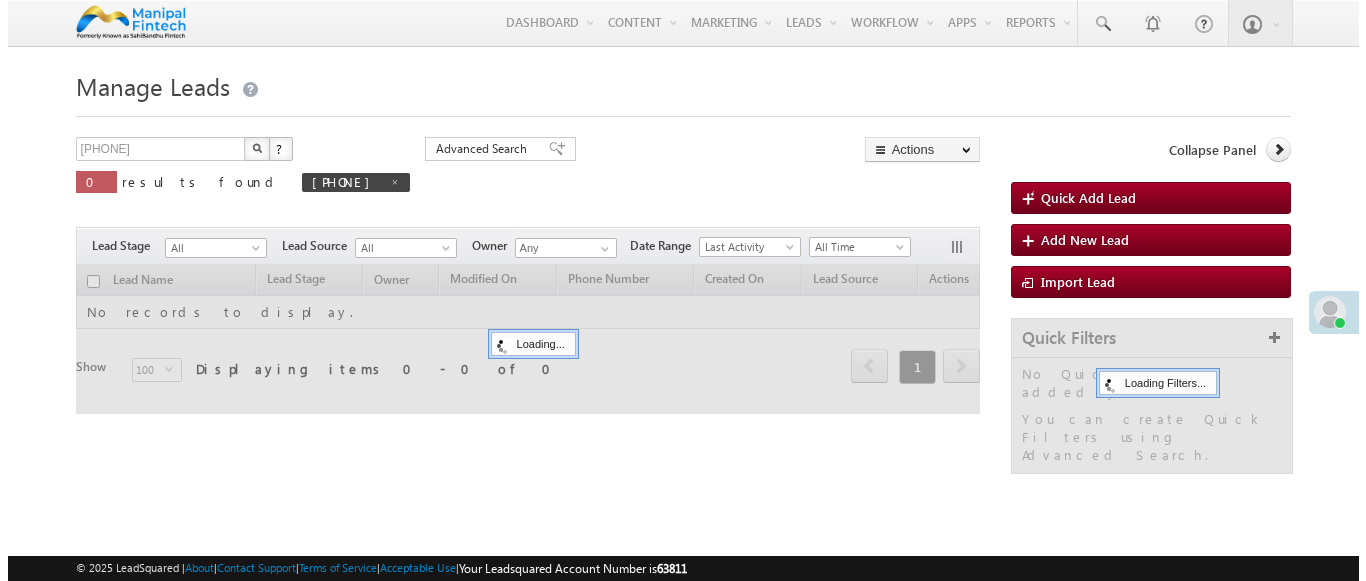 scroll, scrollTop: 0, scrollLeft: 0, axis: both 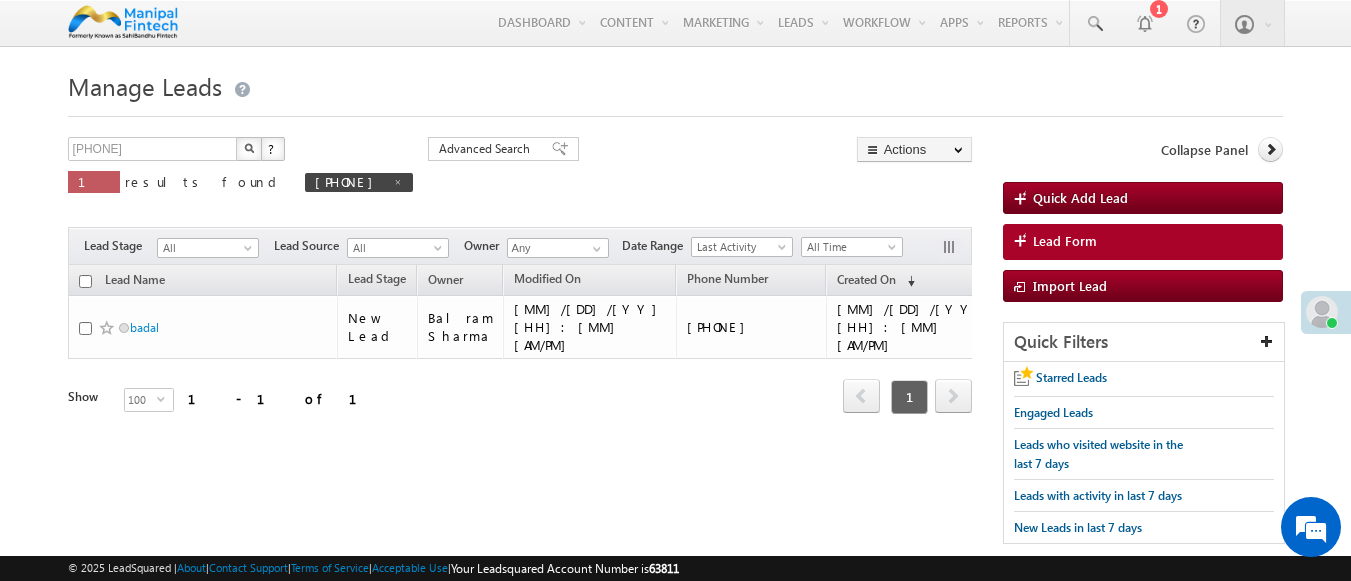 click on "Lead Form" at bounding box center [1065, 241] 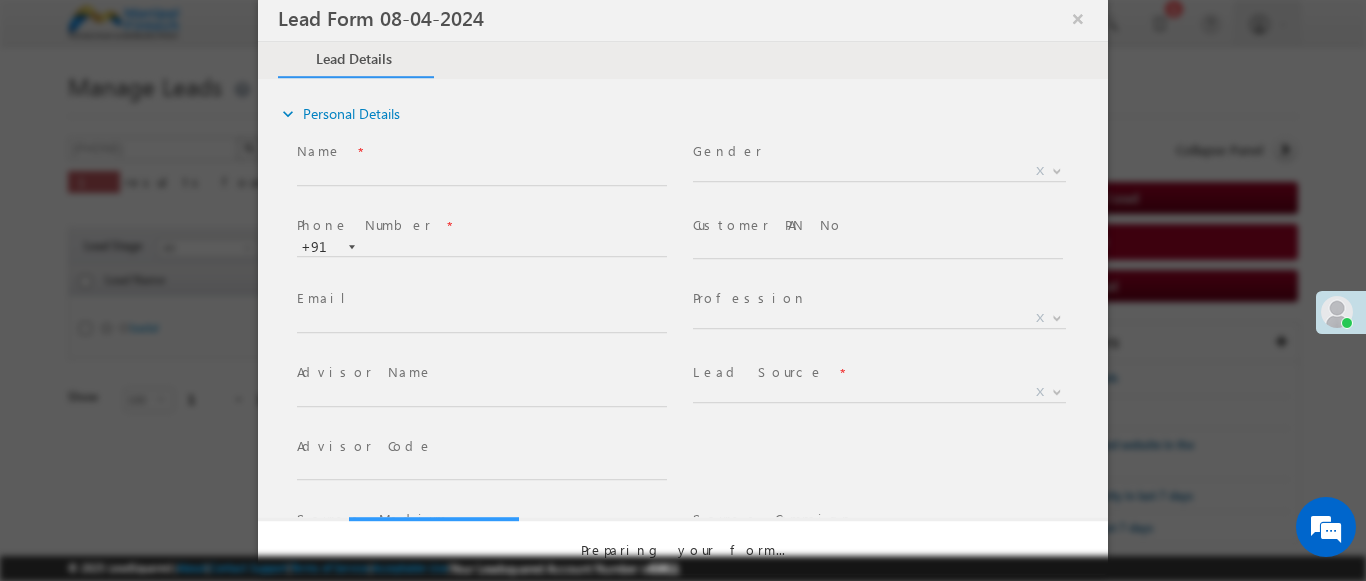 select on "Open" 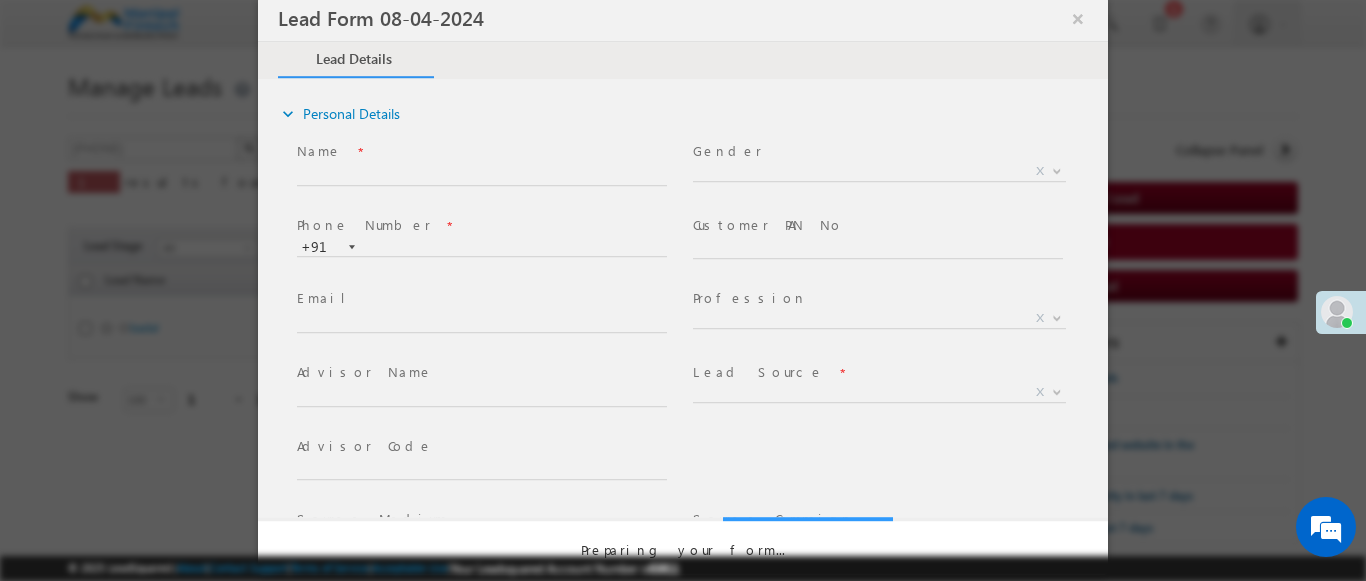 scroll, scrollTop: 0, scrollLeft: 0, axis: both 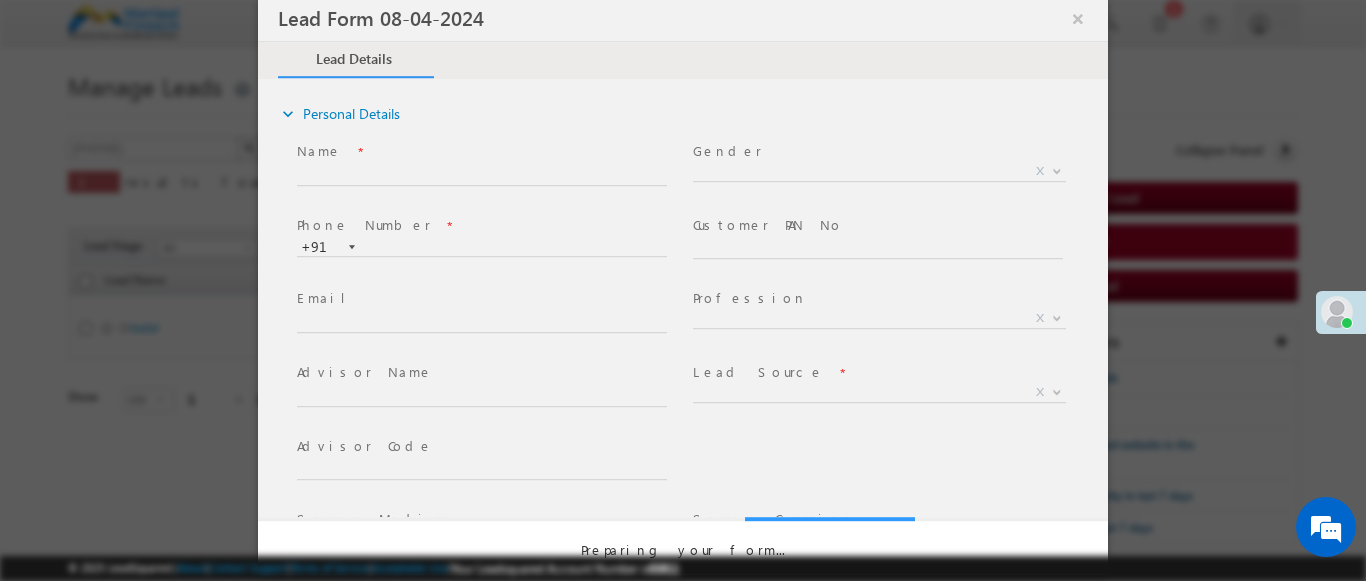 select on "Prospecting" 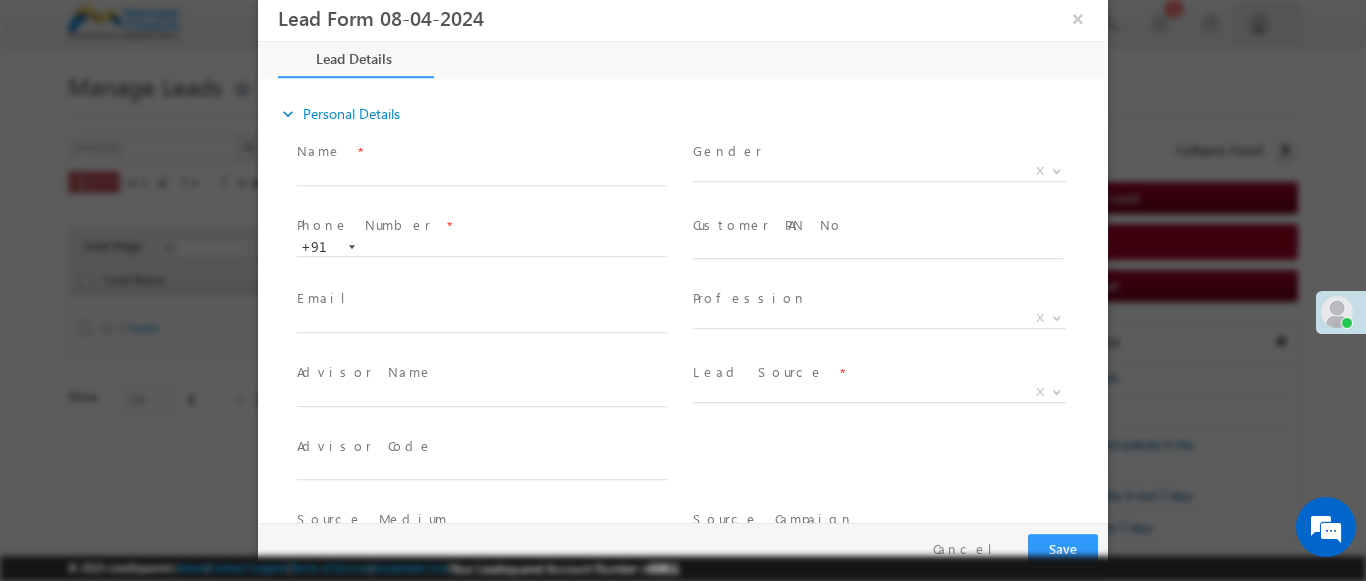 type on "07/14/25 3:55 PM" 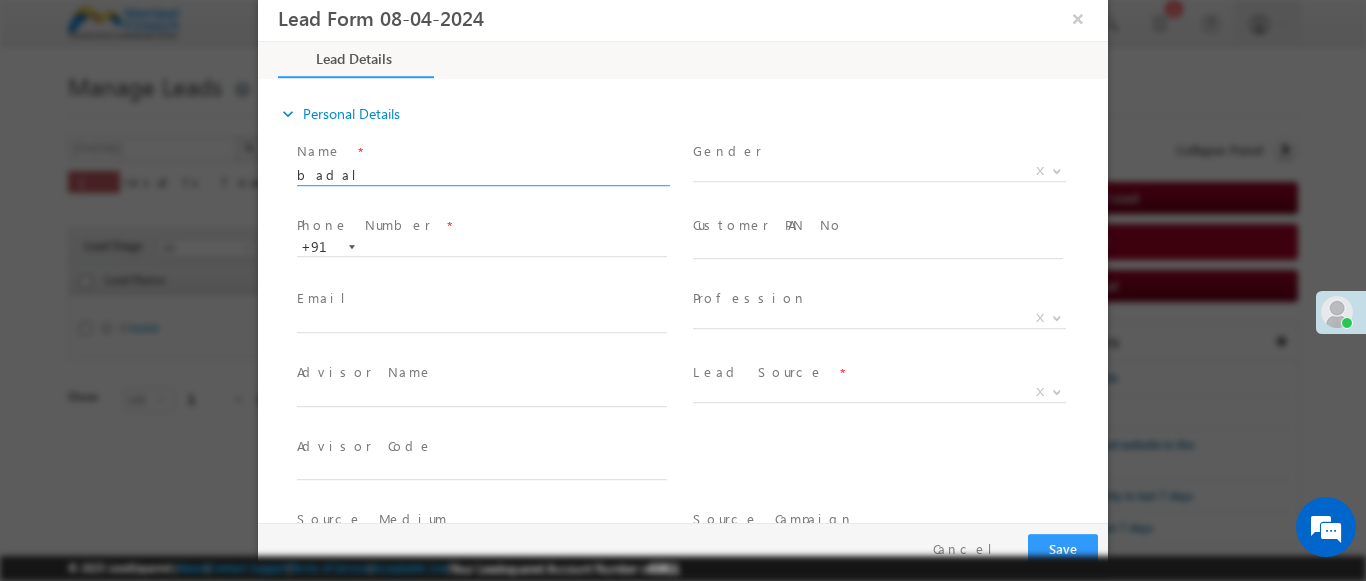 type on "badal" 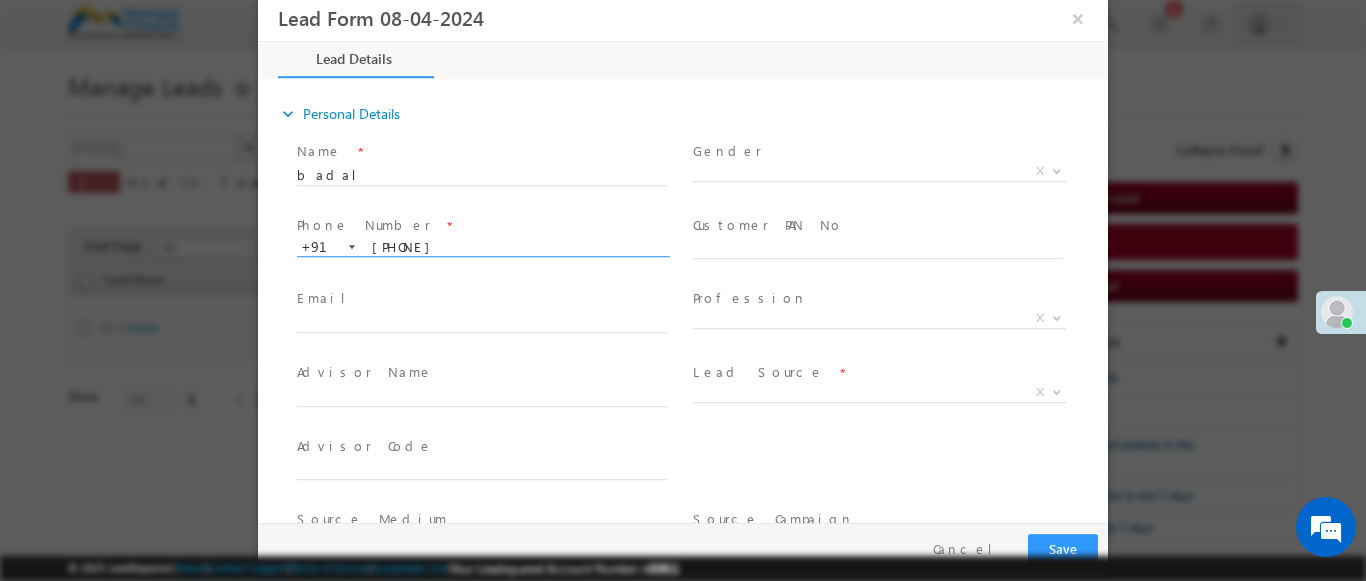 type on "[PHONE]" 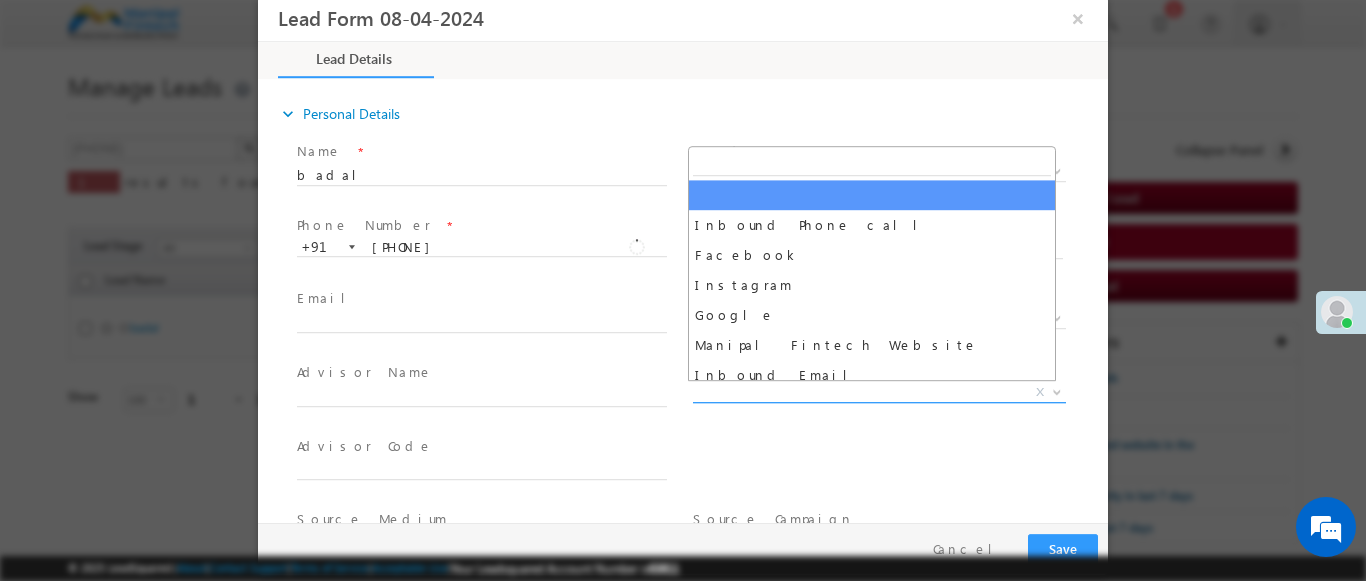 scroll, scrollTop: 1570, scrollLeft: 0, axis: vertical 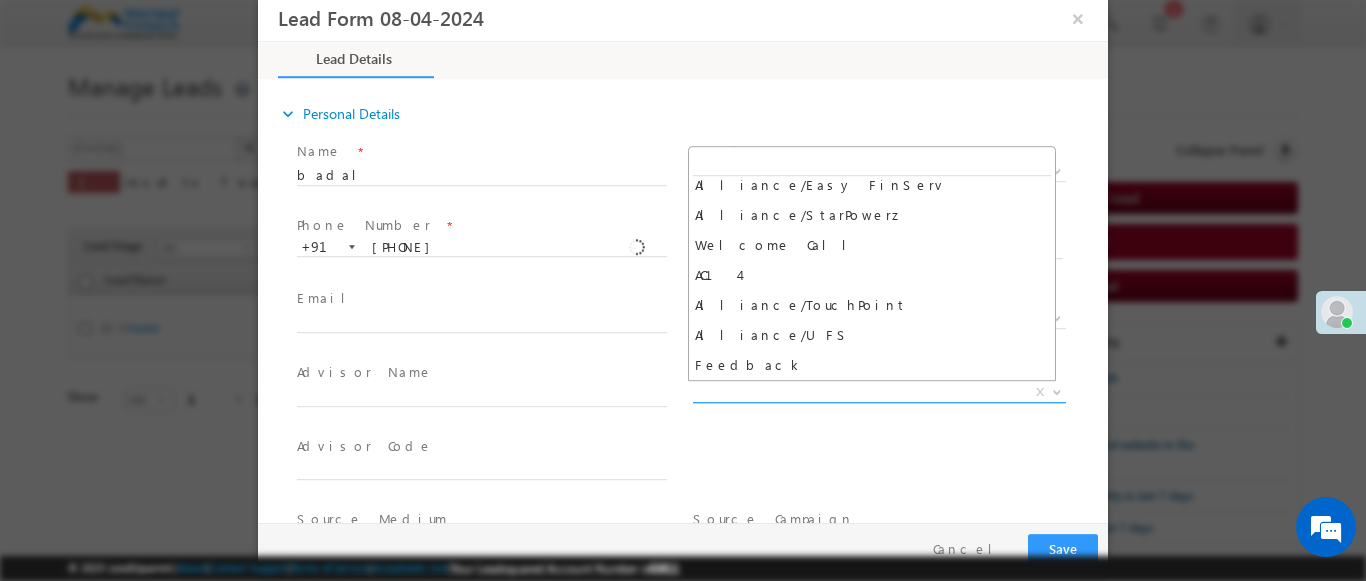 select on "Feedback" 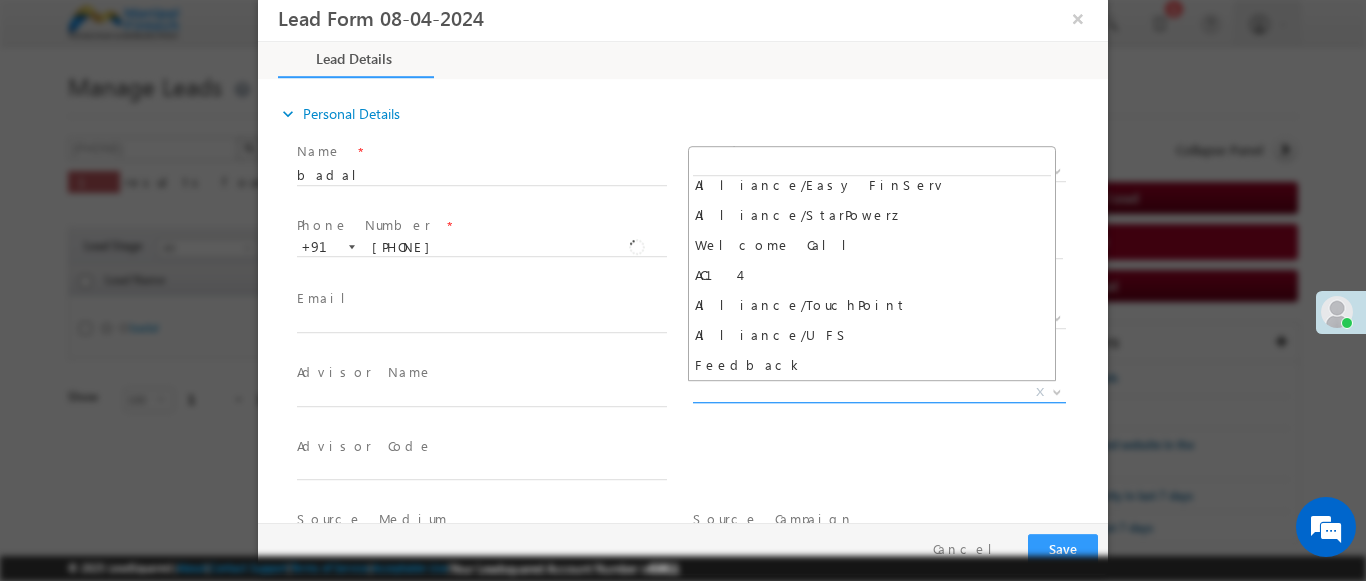 type on "badal- Feedback" 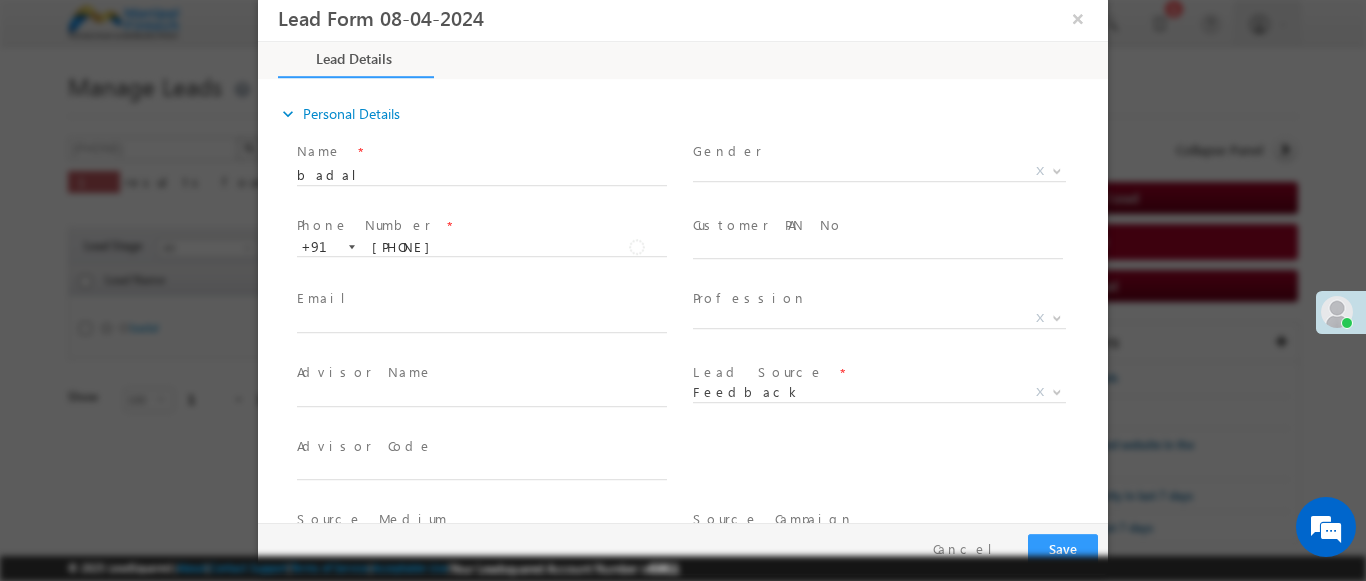 scroll, scrollTop: 315, scrollLeft: 0, axis: vertical 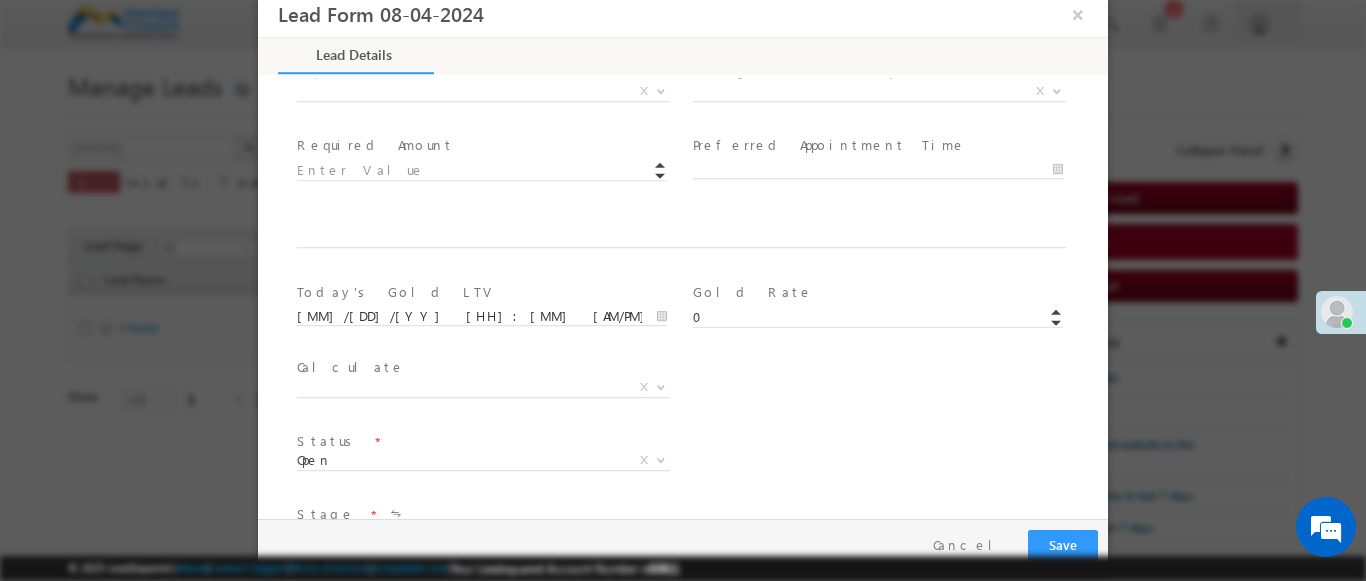 type on "600003" 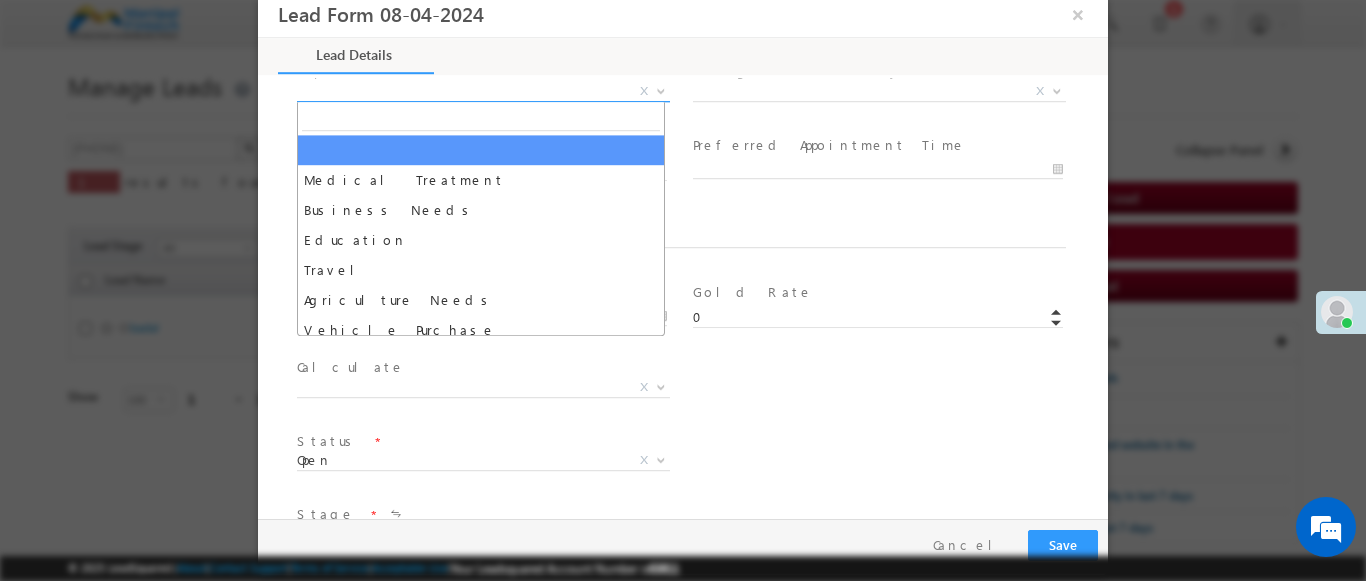 select on "Medical Treatment" 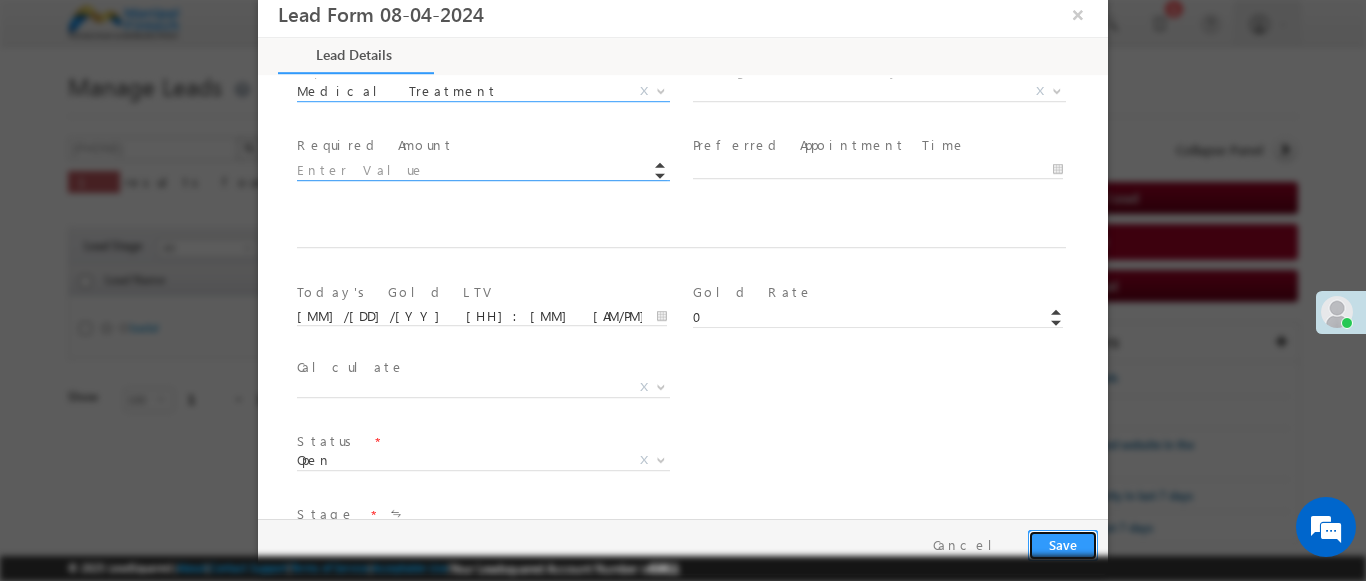 click on "Save" at bounding box center (1063, 545) 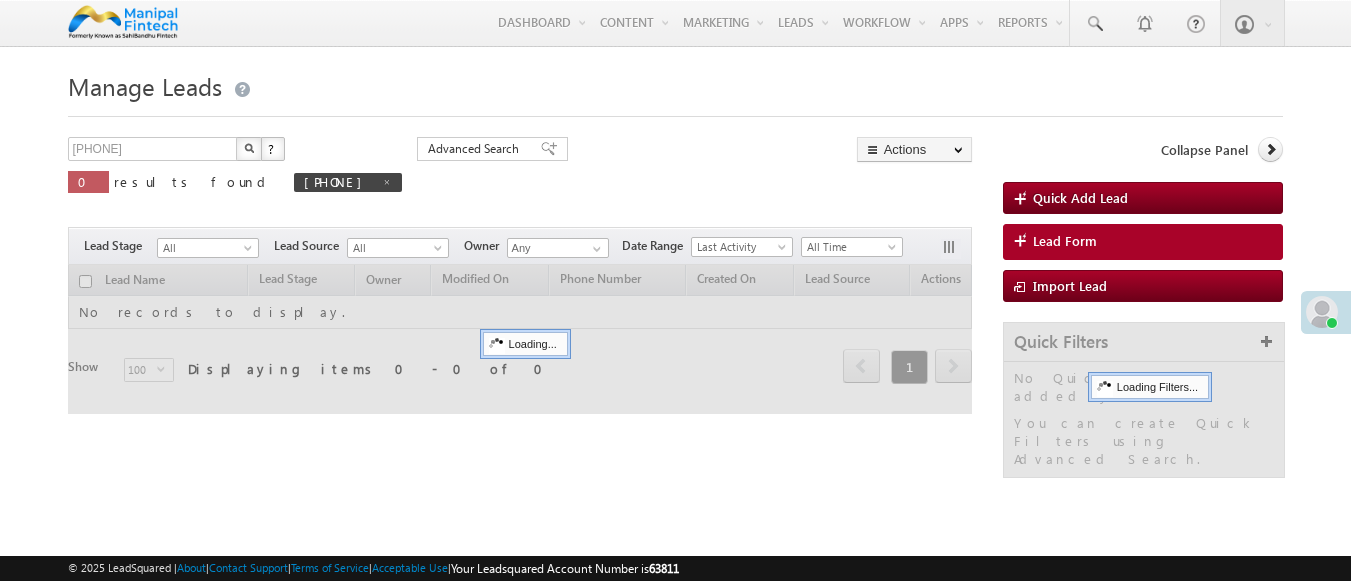 scroll, scrollTop: 0, scrollLeft: 0, axis: both 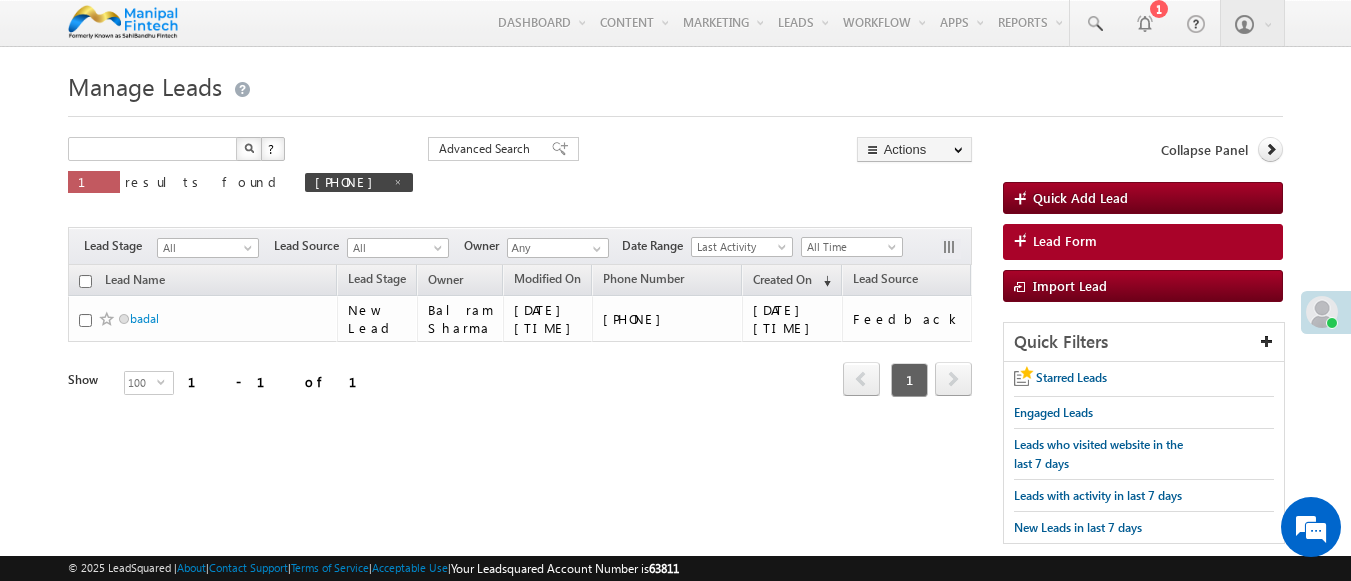 type on "Search Leads" 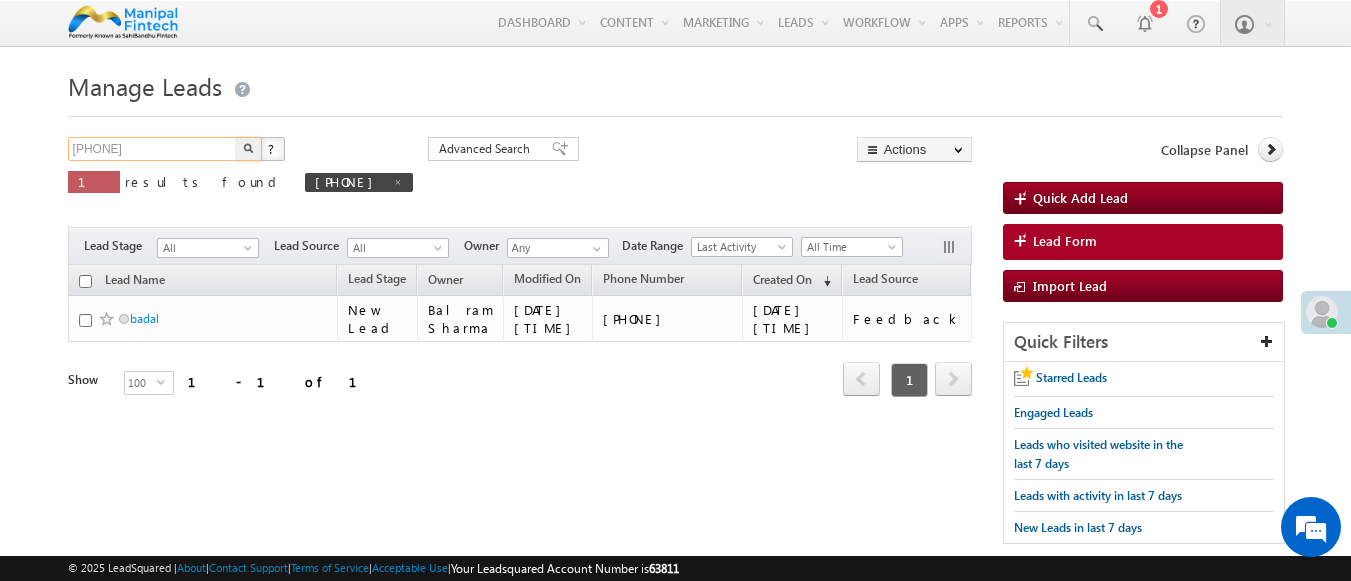 type on "[PHONE]" 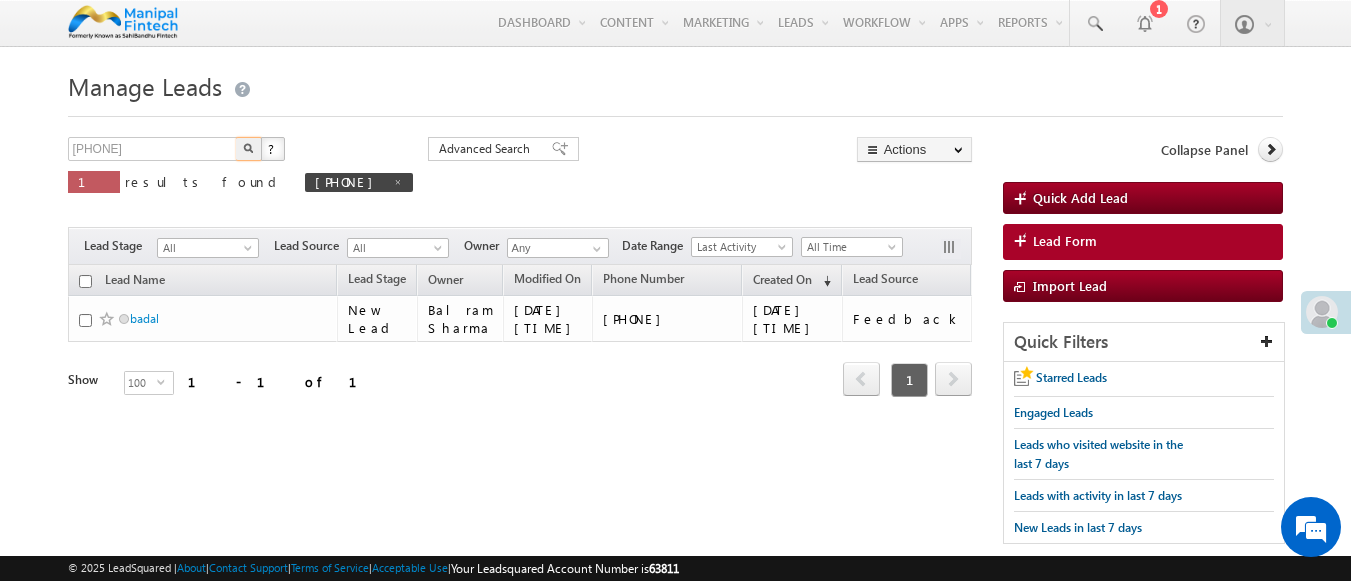 click at bounding box center (248, 148) 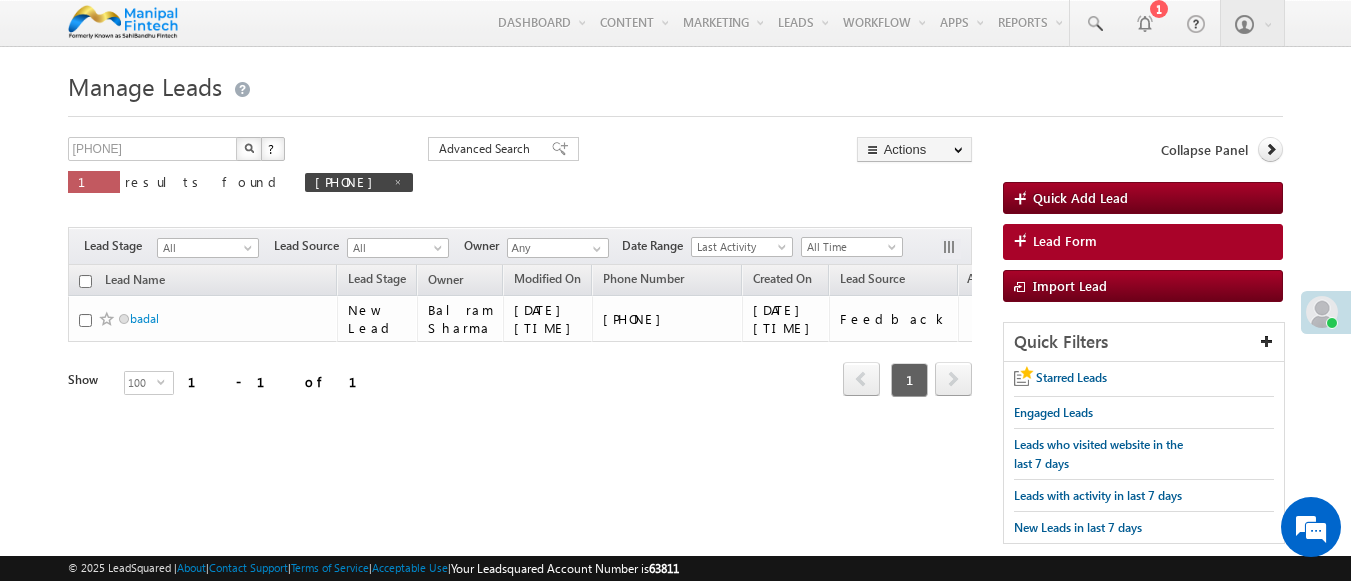 scroll, scrollTop: 0, scrollLeft: 0, axis: both 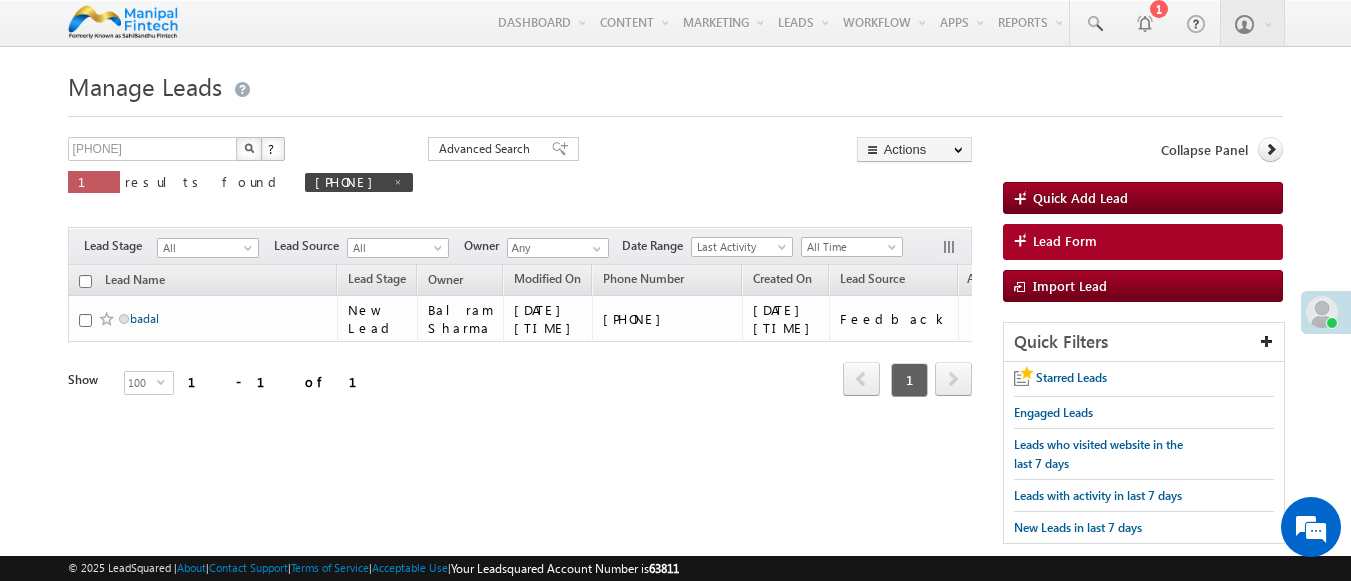 click on "badal" at bounding box center (144, 318) 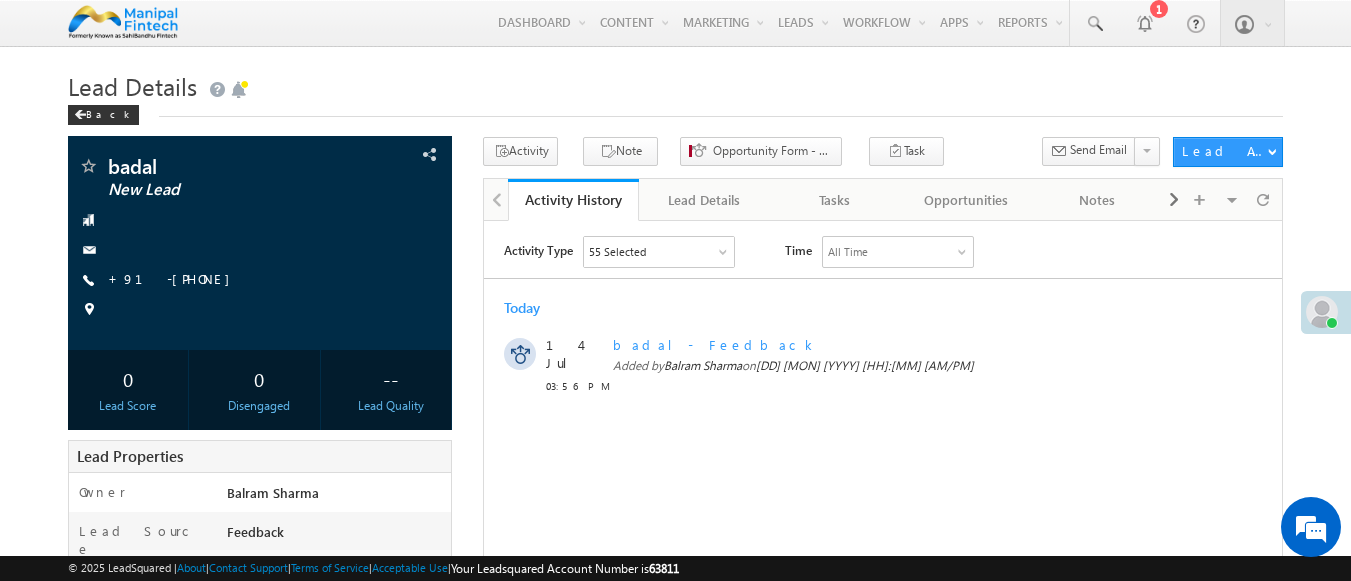 scroll, scrollTop: 0, scrollLeft: 0, axis: both 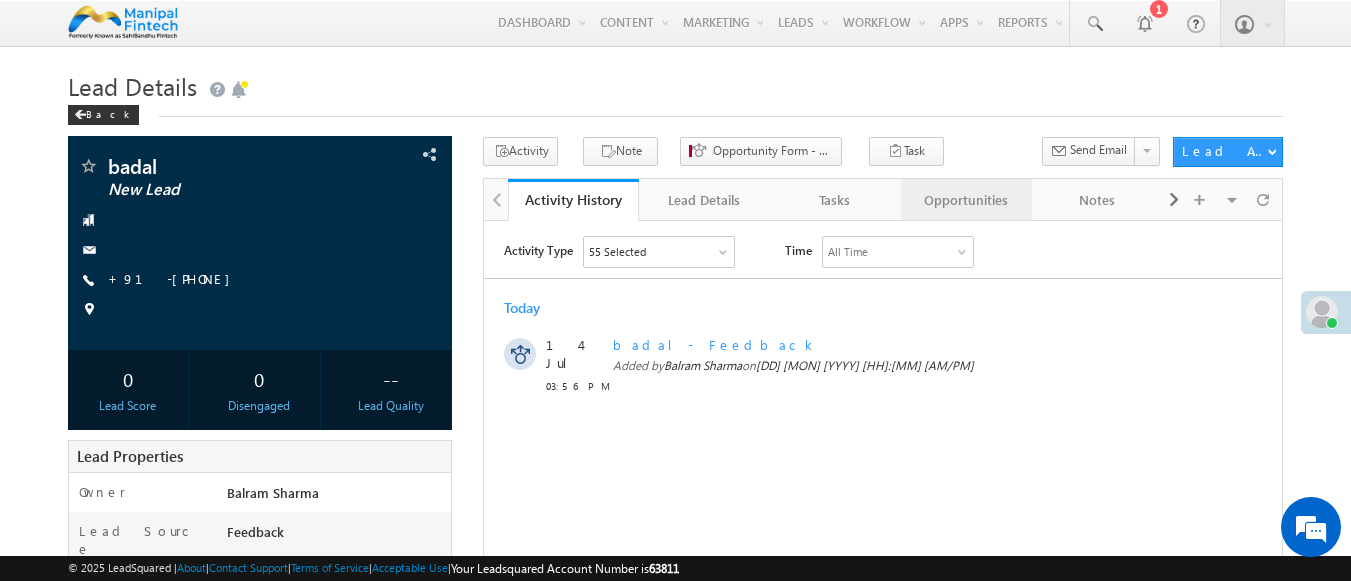 click on "Opportunities" at bounding box center (965, 200) 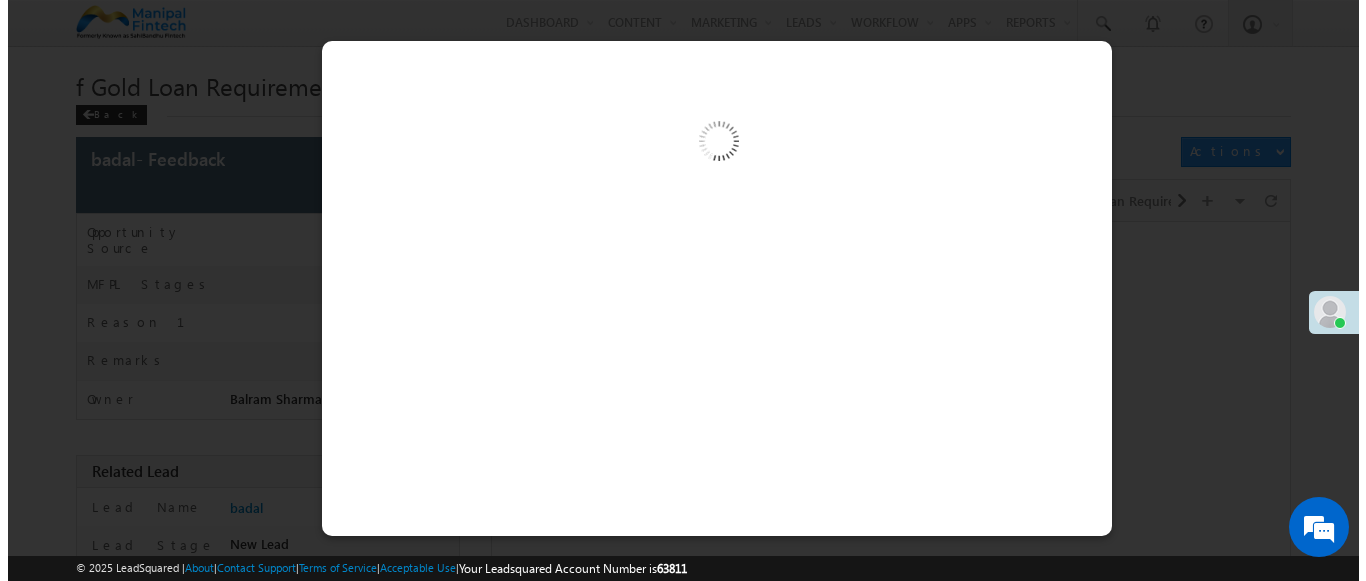 scroll, scrollTop: 0, scrollLeft: 0, axis: both 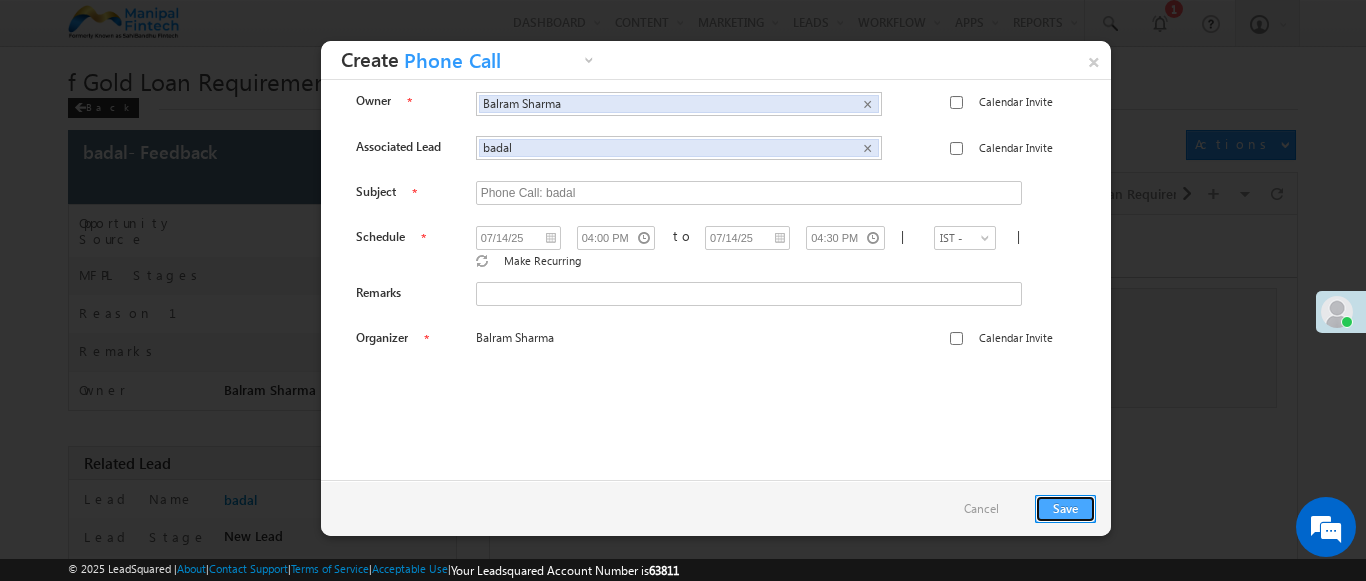 click on "Save" at bounding box center (1065, 509) 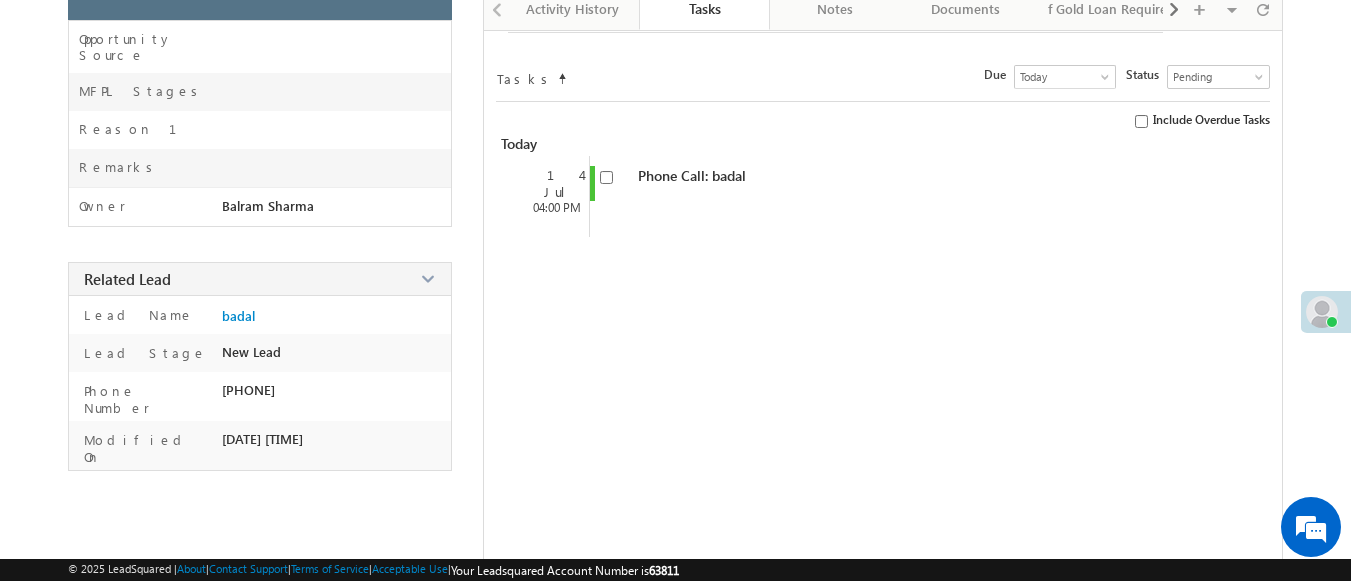 scroll, scrollTop: 184, scrollLeft: 0, axis: vertical 